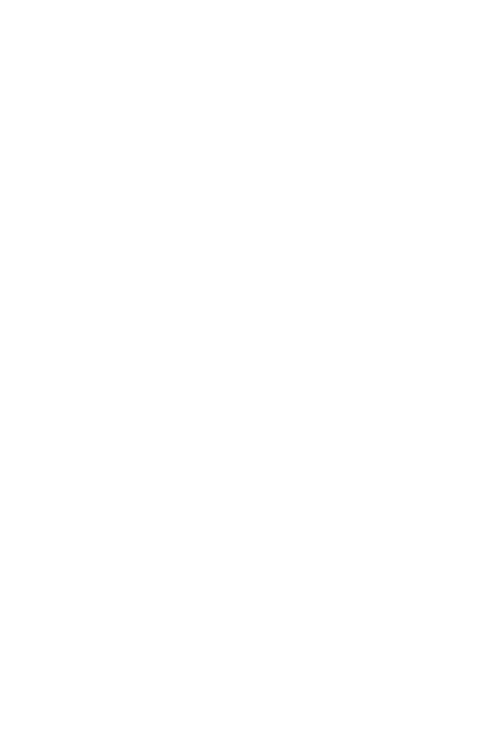 scroll, scrollTop: 0, scrollLeft: 0, axis: both 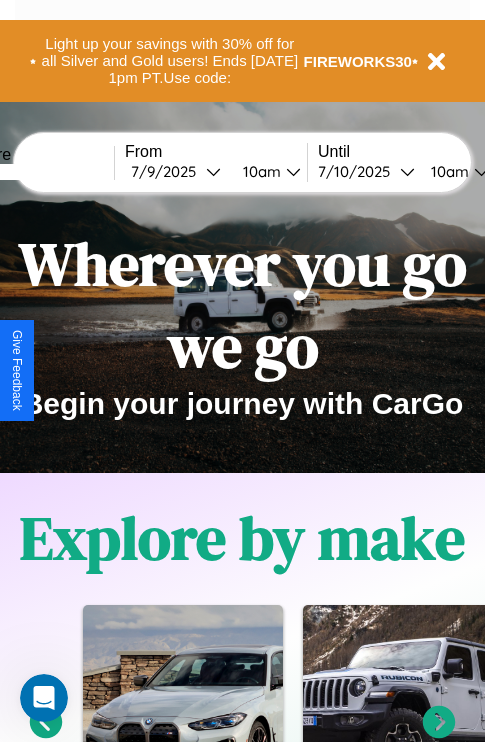 click at bounding box center [39, 172] 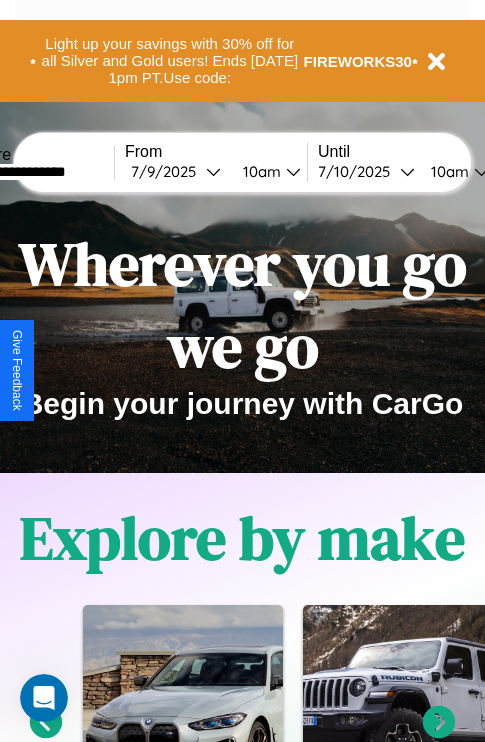 type on "**********" 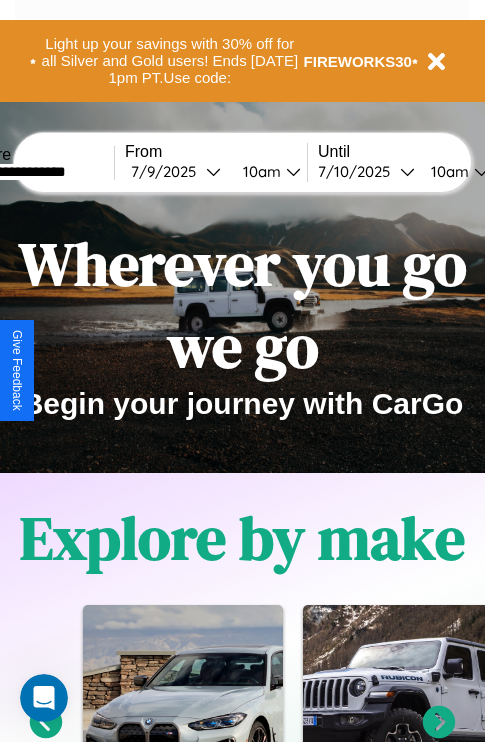 select on "*" 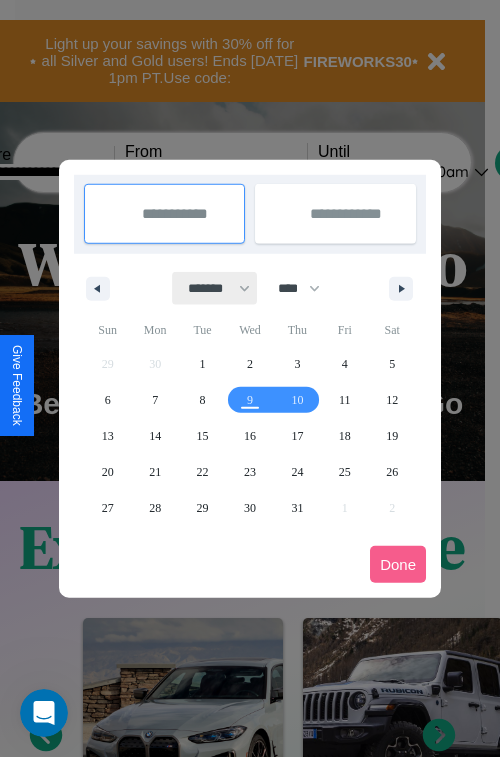 click on "******* ******** ***** ***** *** **** **** ****** ********* ******* ******** ********" at bounding box center (215, 288) 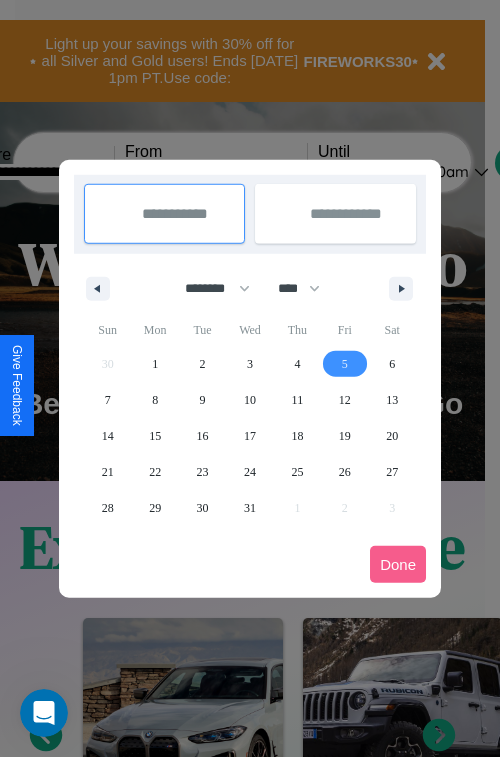 click on "5" at bounding box center (345, 364) 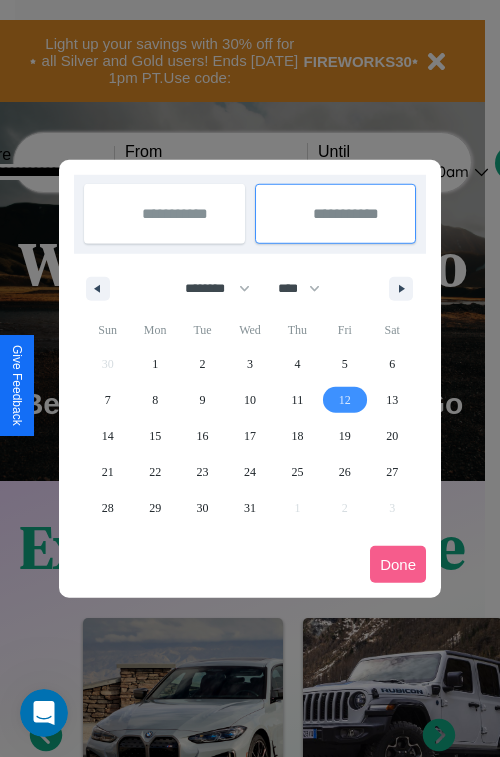 click on "12" at bounding box center (345, 400) 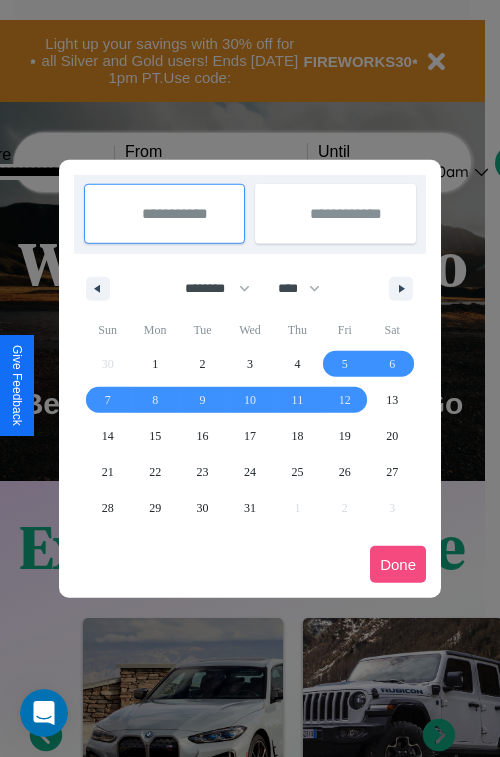 click on "Done" at bounding box center (398, 564) 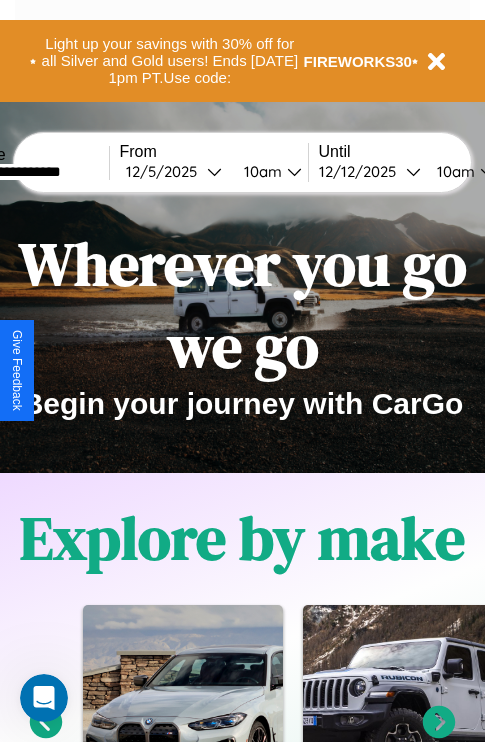 scroll, scrollTop: 0, scrollLeft: 77, axis: horizontal 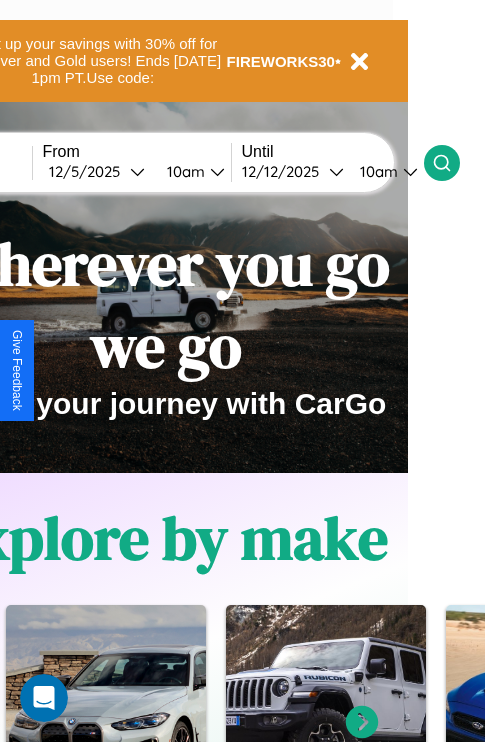 click 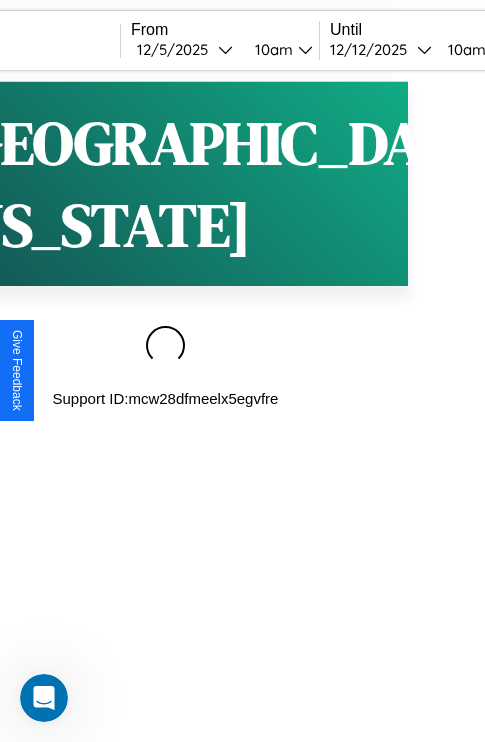scroll, scrollTop: 0, scrollLeft: 0, axis: both 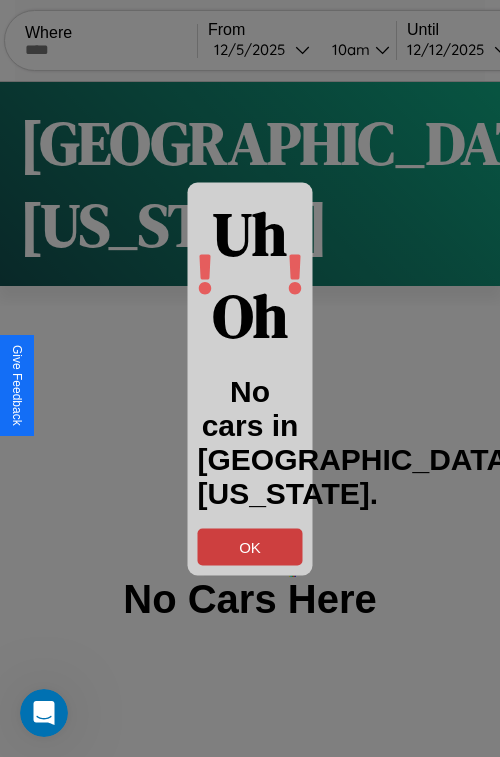 click on "OK" at bounding box center [250, 546] 